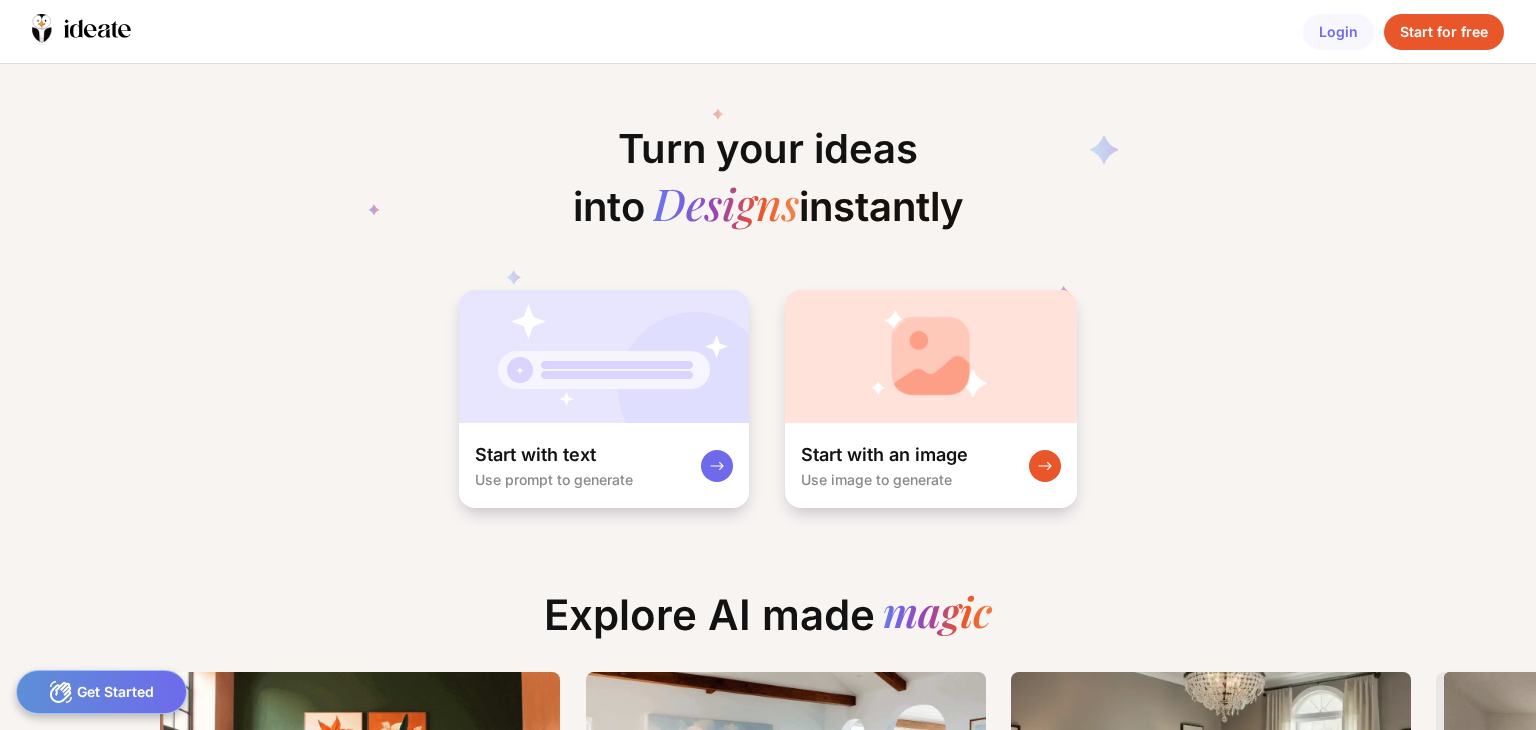 scroll, scrollTop: 0, scrollLeft: 0, axis: both 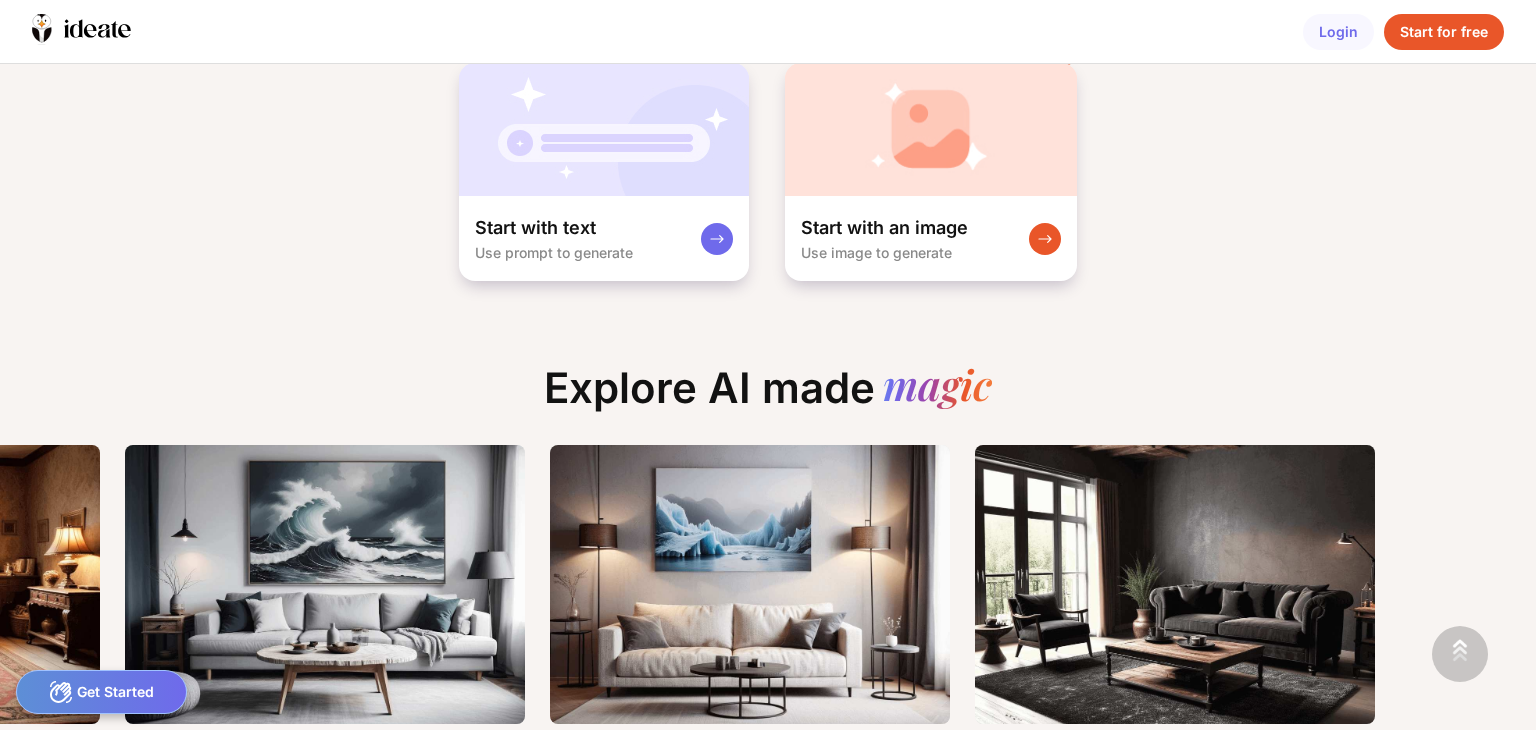 click at bounding box center (1460, 654) 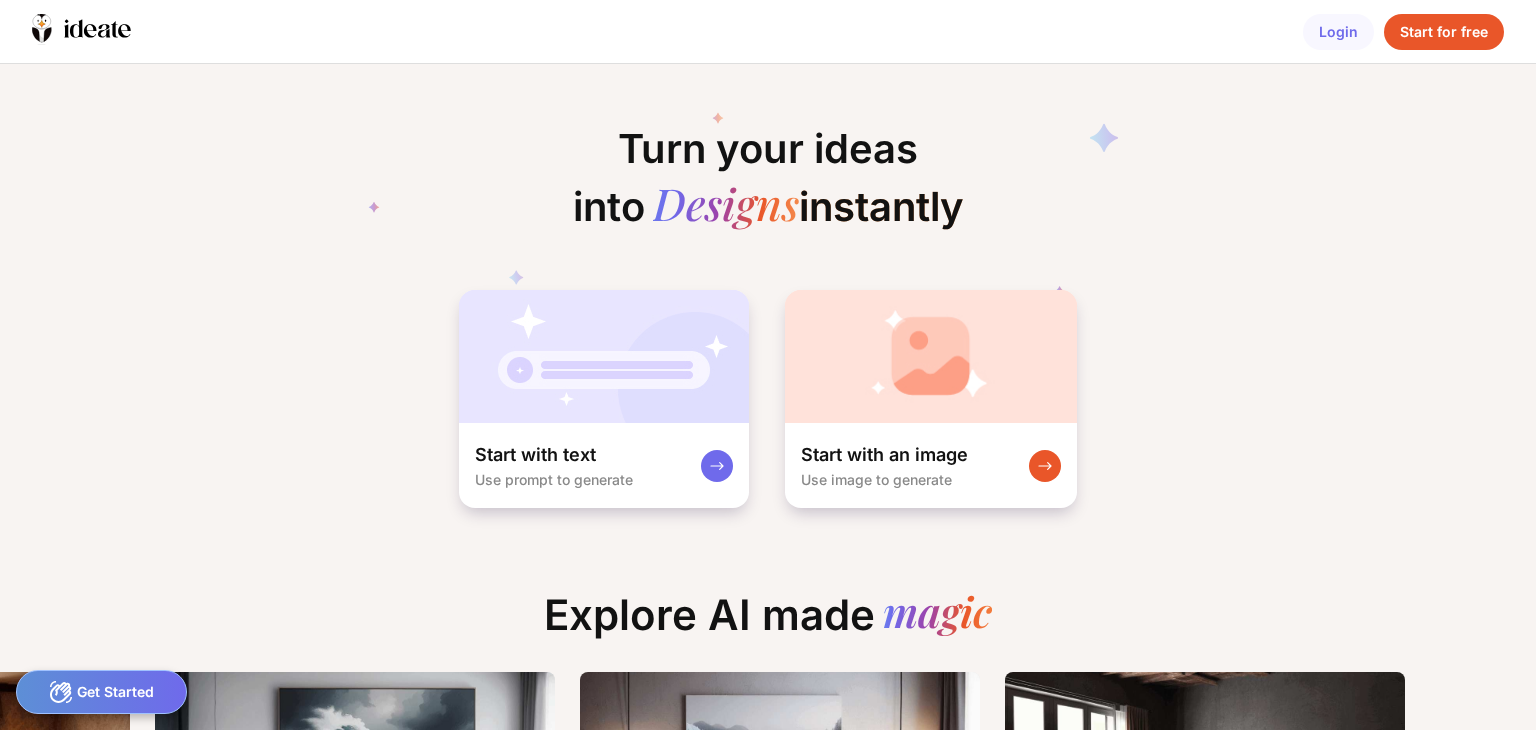 click on "Explore AI made  magic "rustic urban jungle living room. warm palette walls. dark green cozy sofa. veiny plant. floral armchairs. rug. paintings on wall. floral lamps. flowers decorated on table"  Use Prompt Edit Room "ocean based living room, rustic design. light blue sofa. textured, wooden table. white warm walls. oceanic painting. waves painting. warm, bright sun"  Use Prompt Edit Room "A blend of traditional and modern elements with a tufted headboard, white bedding, and a sleek glass chandelier. Neutral tones with a mix of textures for added warmth."  Use Prompt Edit Room "Old English style living room, sofa. Vintage decor, lamp. Old wood, warm. tea table, carpet."  Use Prompt Edit Room "dark themed modern living room, rustic design. light grey sofa. textured, white wooden table. white warm walls. oceanic painting. waves painting. gloomy, rainy"  Use Prompt Edit Room  Use Prompt Edit Room "Modern Living room, comfortable. Dark luxurious sofa, armchair, carpet. rustic, coffee table"  Use Prompt Edit Room" 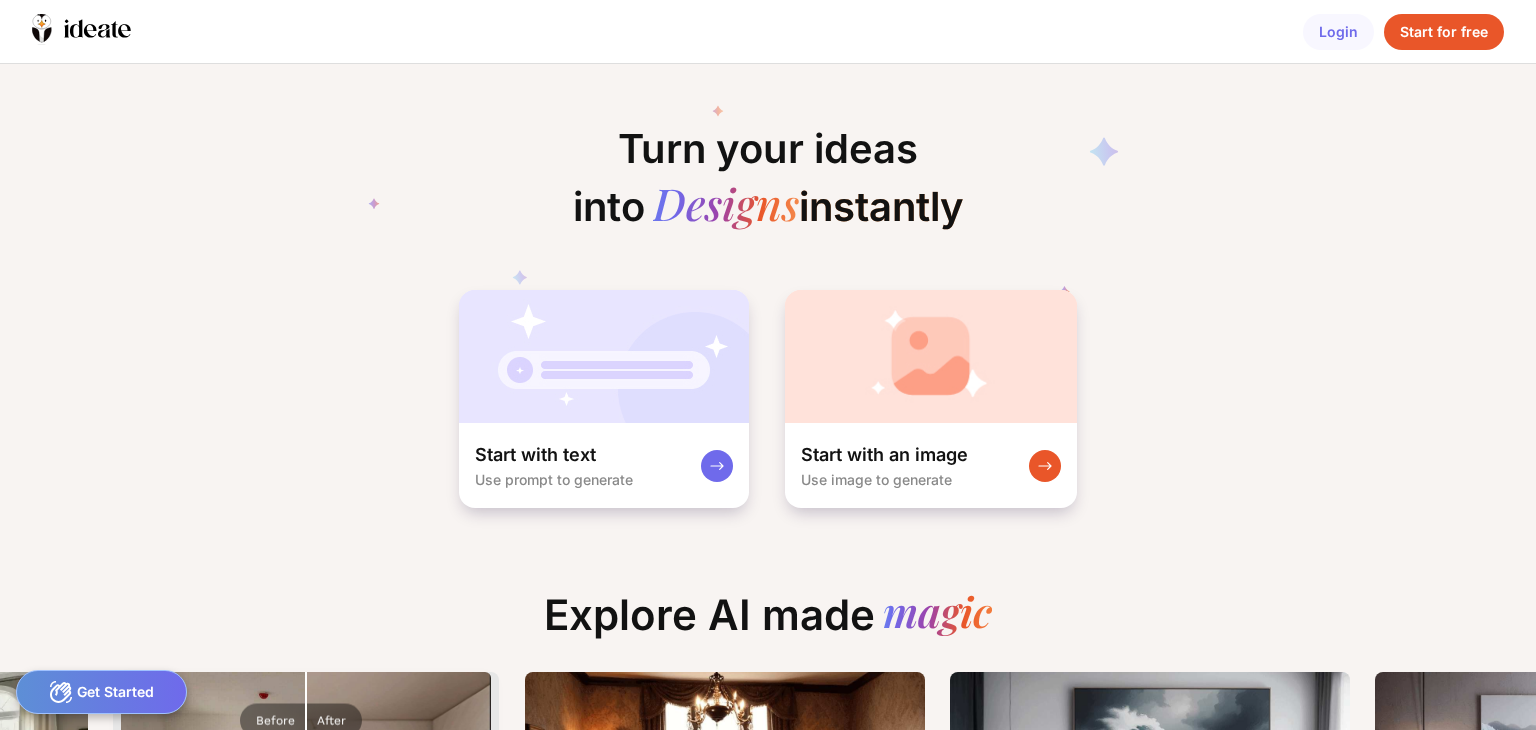 scroll, scrollTop: 0, scrollLeft: 1328, axis: horizontal 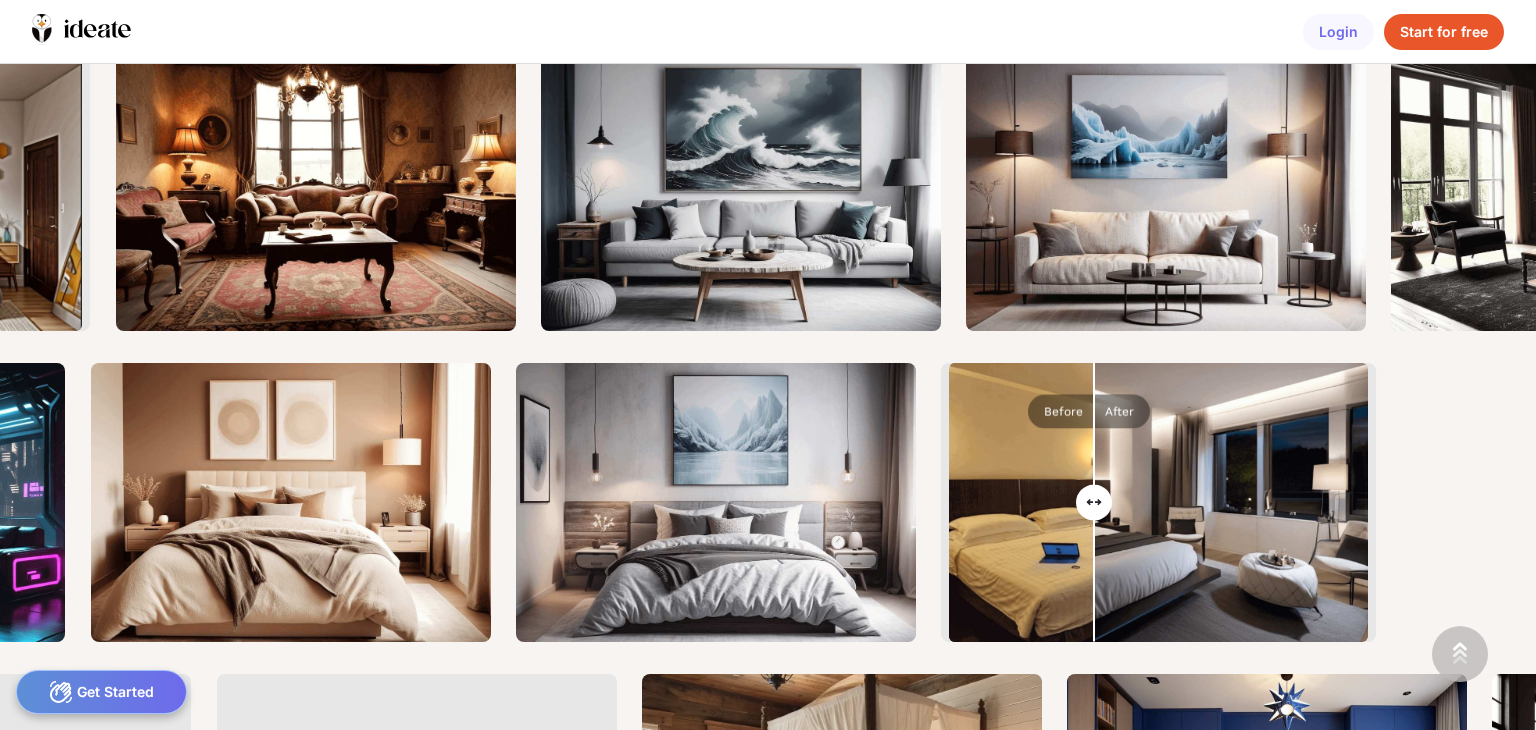 drag, startPoint x: 1170, startPoint y: 500, endPoint x: 1096, endPoint y: 513, distance: 75.13322 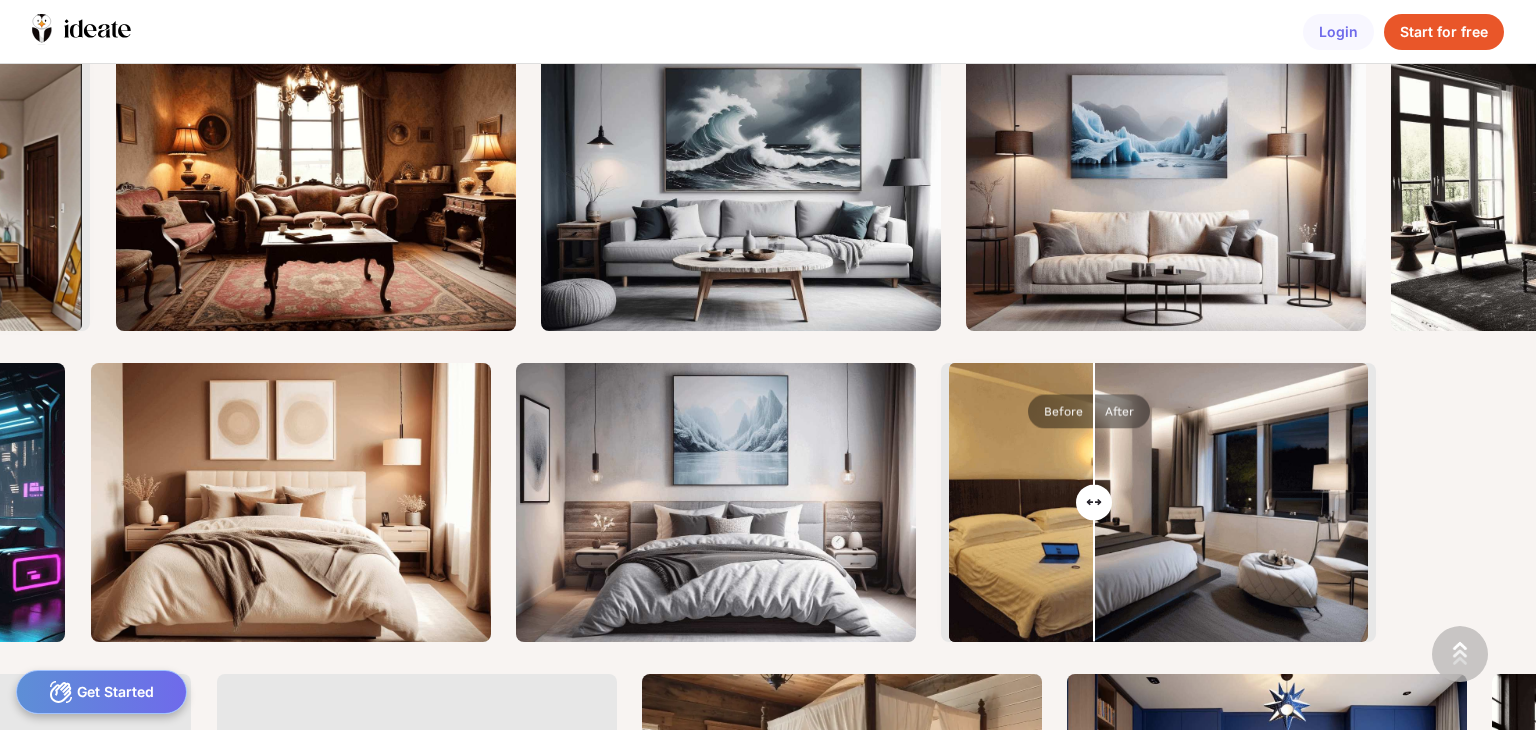 type on "**" 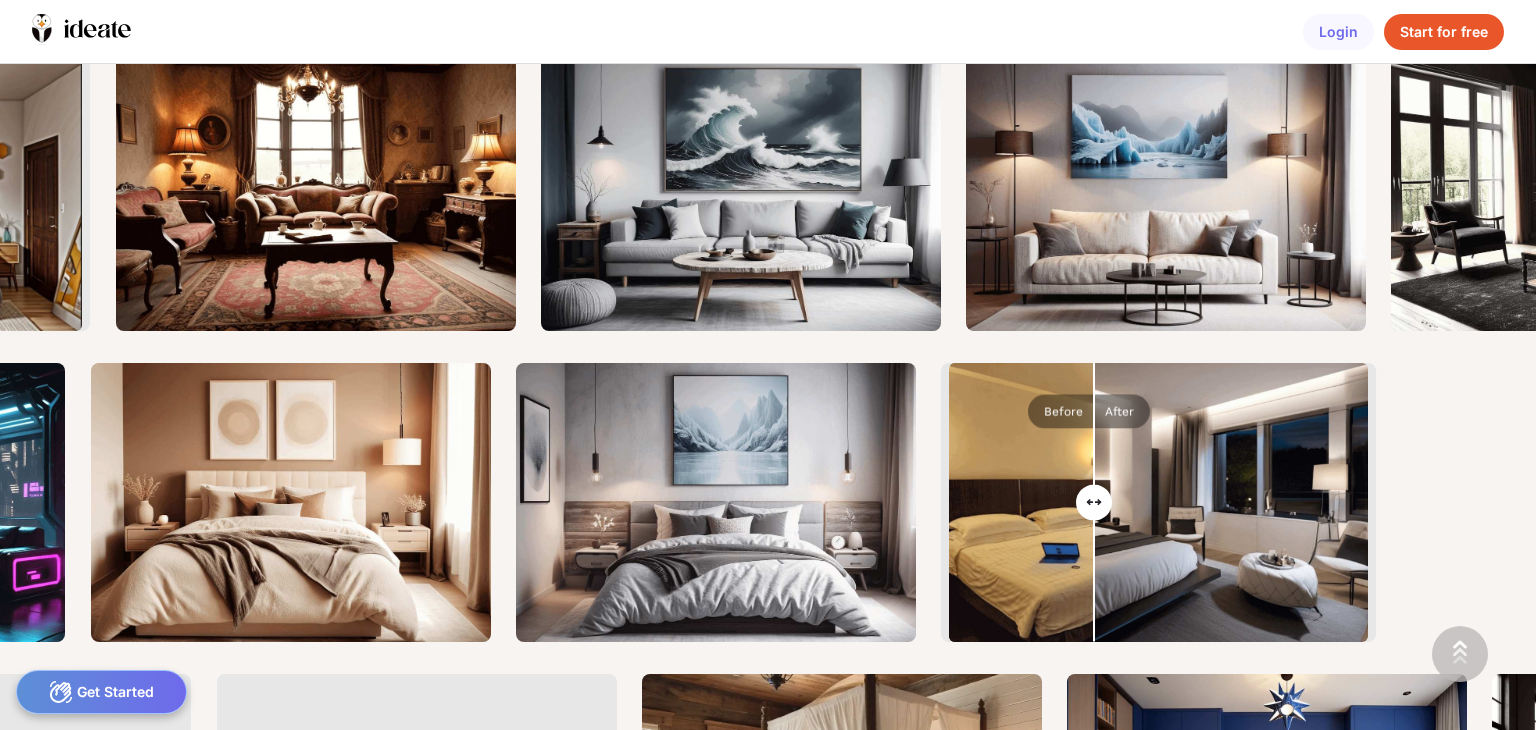 click at bounding box center [1158, 504] 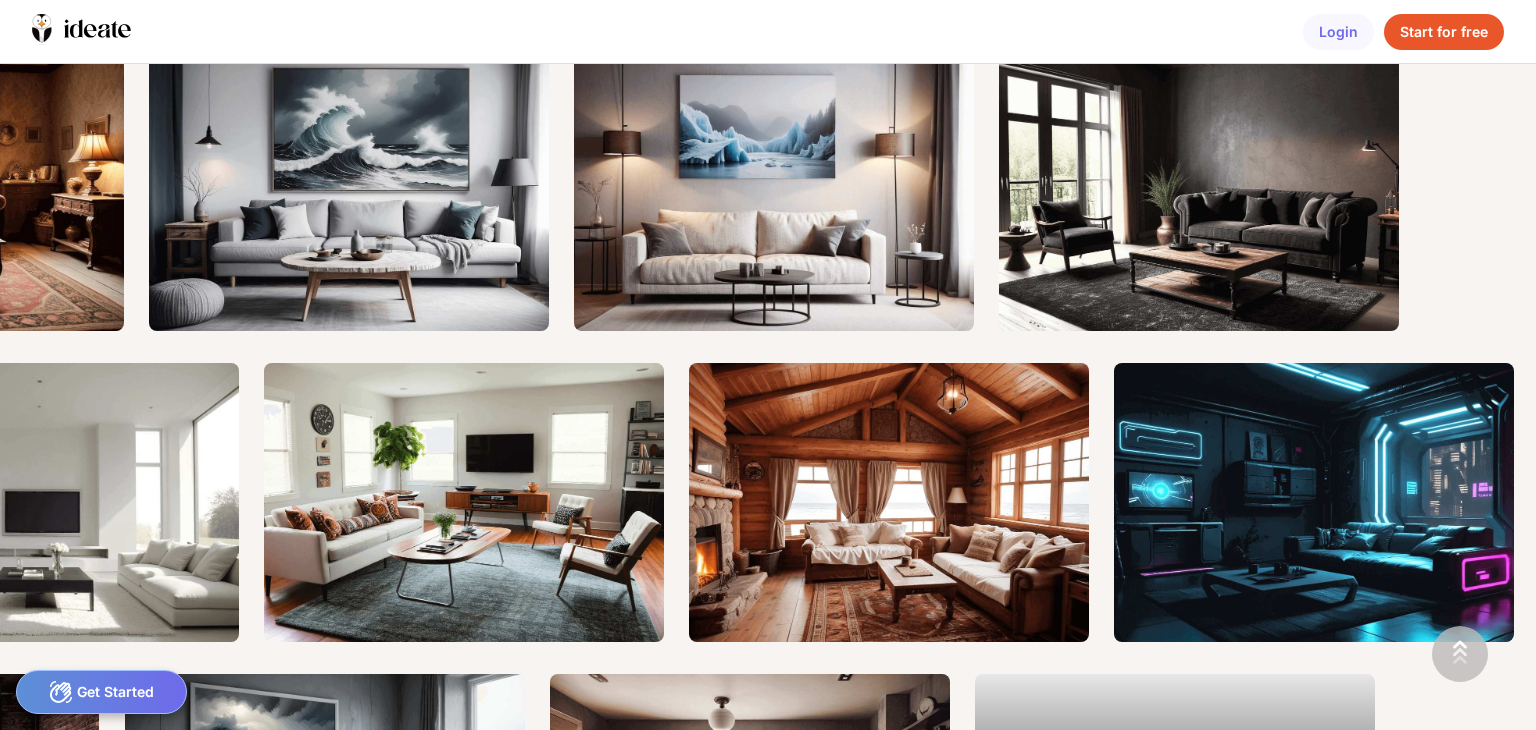scroll, scrollTop: 0, scrollLeft: 2157, axis: horizontal 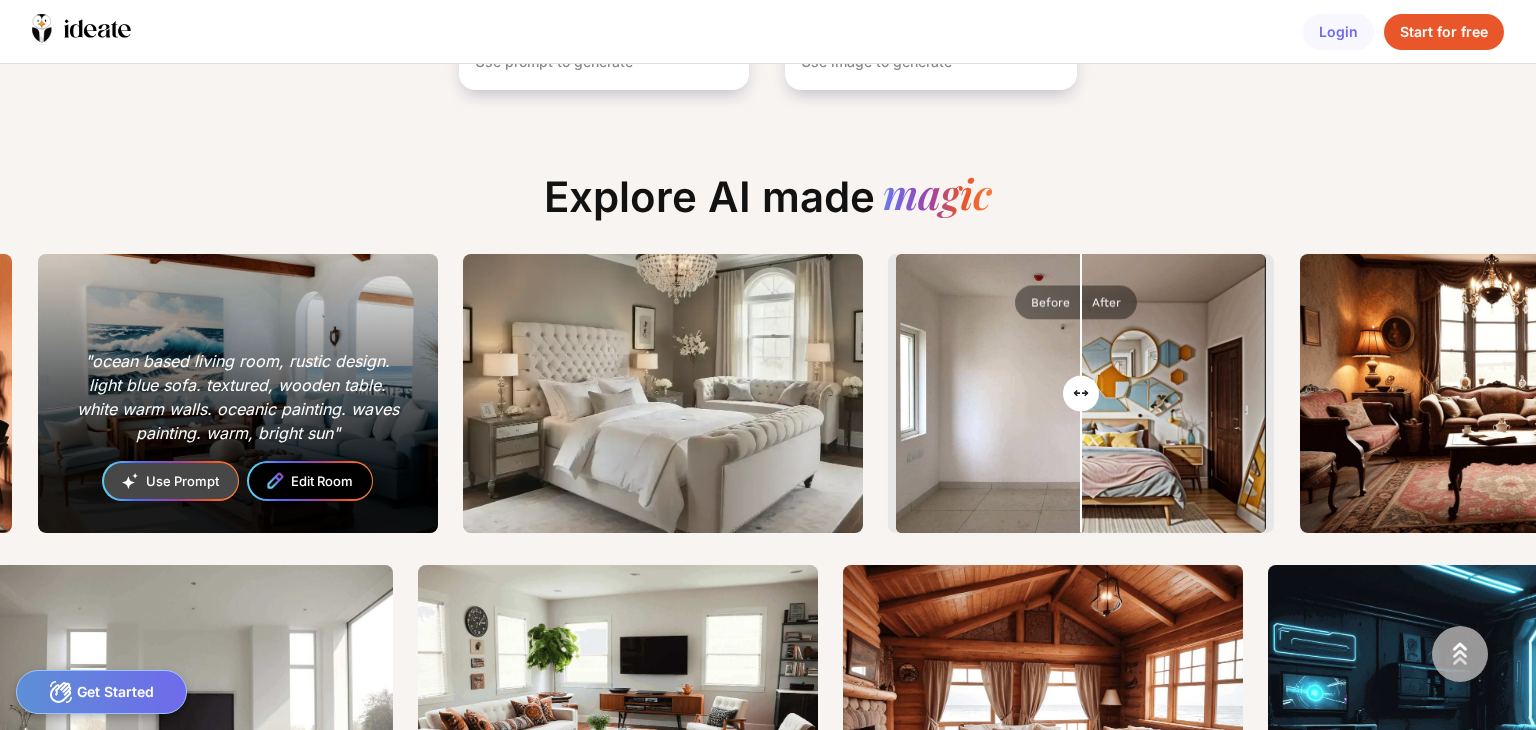 drag, startPoint x: 625, startPoint y: 336, endPoint x: 362, endPoint y: 353, distance: 263.54886 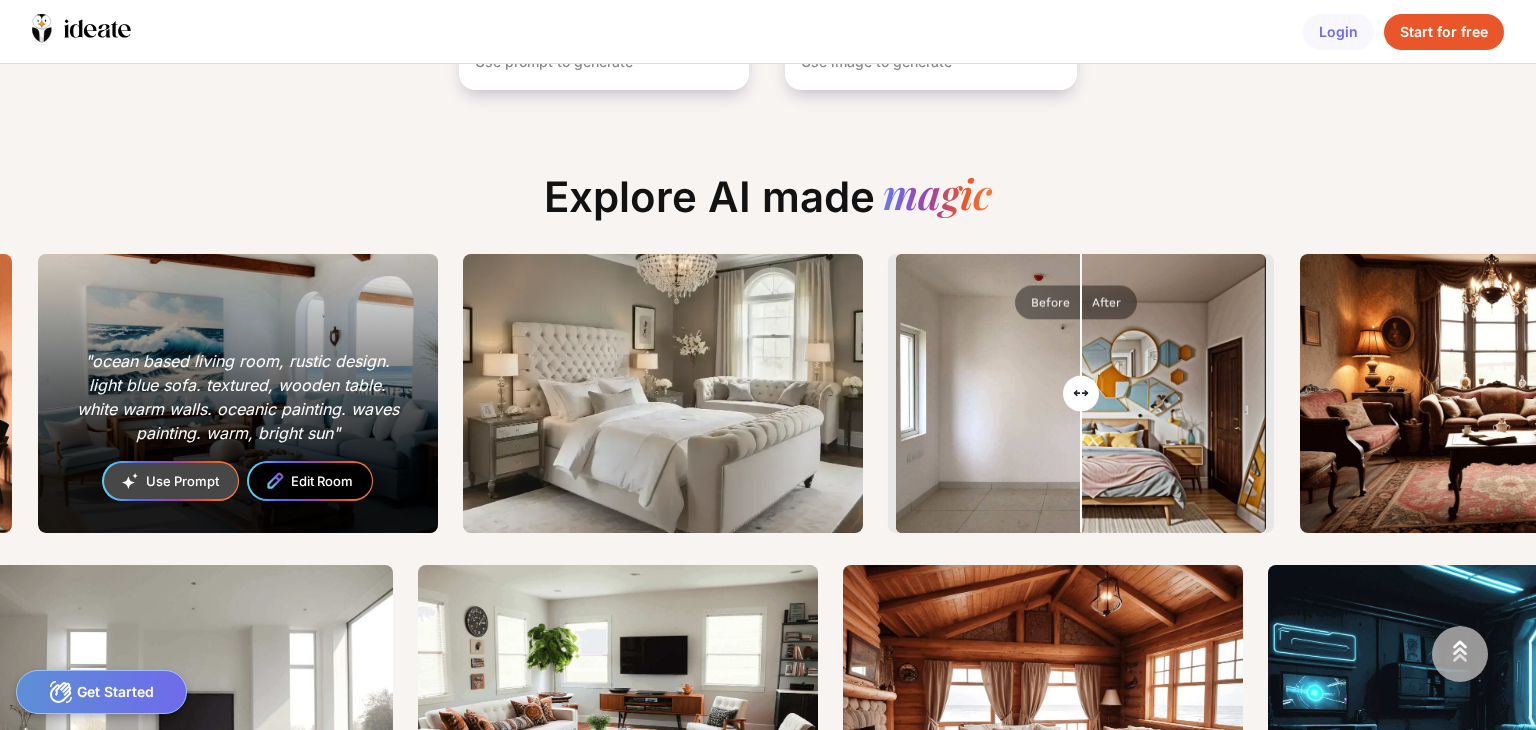 click on ""rustic urban jungle living room. warm palette walls. dark green cozy sofa. veiny plant. floral armchairs. rug. paintings on wall. floral lamps. flowers decorated on table"  Use Prompt Edit Room "ocean based living room, rustic design. light blue sofa. textured, wooden table. white warm walls. oceanic painting. waves painting. warm, bright sun"  Use Prompt Edit Room "A blend of traditional and modern elements with a tufted headboard, white bedding, and a sleek glass chandelier. Neutral tones with a mix of textures for added warmth."  Use Prompt Edit Room "Old English style living room, sofa. Vintage decor, lamp. [GEOGRAPHIC_DATA], warm. tea table, carpet."  Use Prompt Edit Room "dark themed modern living room, rustic design. light grey sofa. textured, white wooden table. white warm walls. oceanic painting. waves painting. gloomy, rainy"  Use Prompt Edit Room  Use Prompt Edit Room "Modern Living room, comfortable. Dark luxurious sofa, armchair, carpet. rustic, coffee table"  Use Prompt Edit Room" at bounding box center (1293, 393) 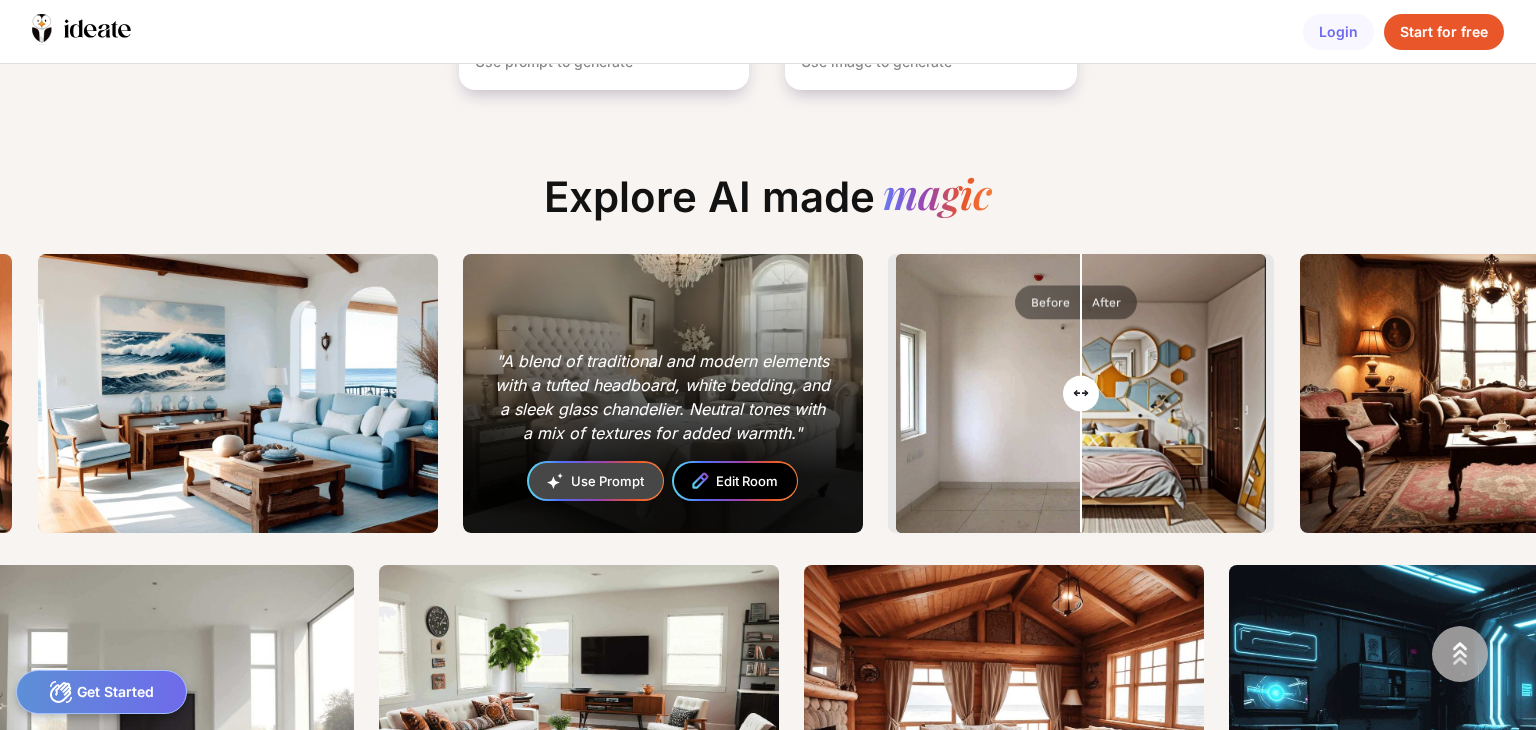drag, startPoint x: 362, startPoint y: 353, endPoint x: 772, endPoint y: 386, distance: 411.3259 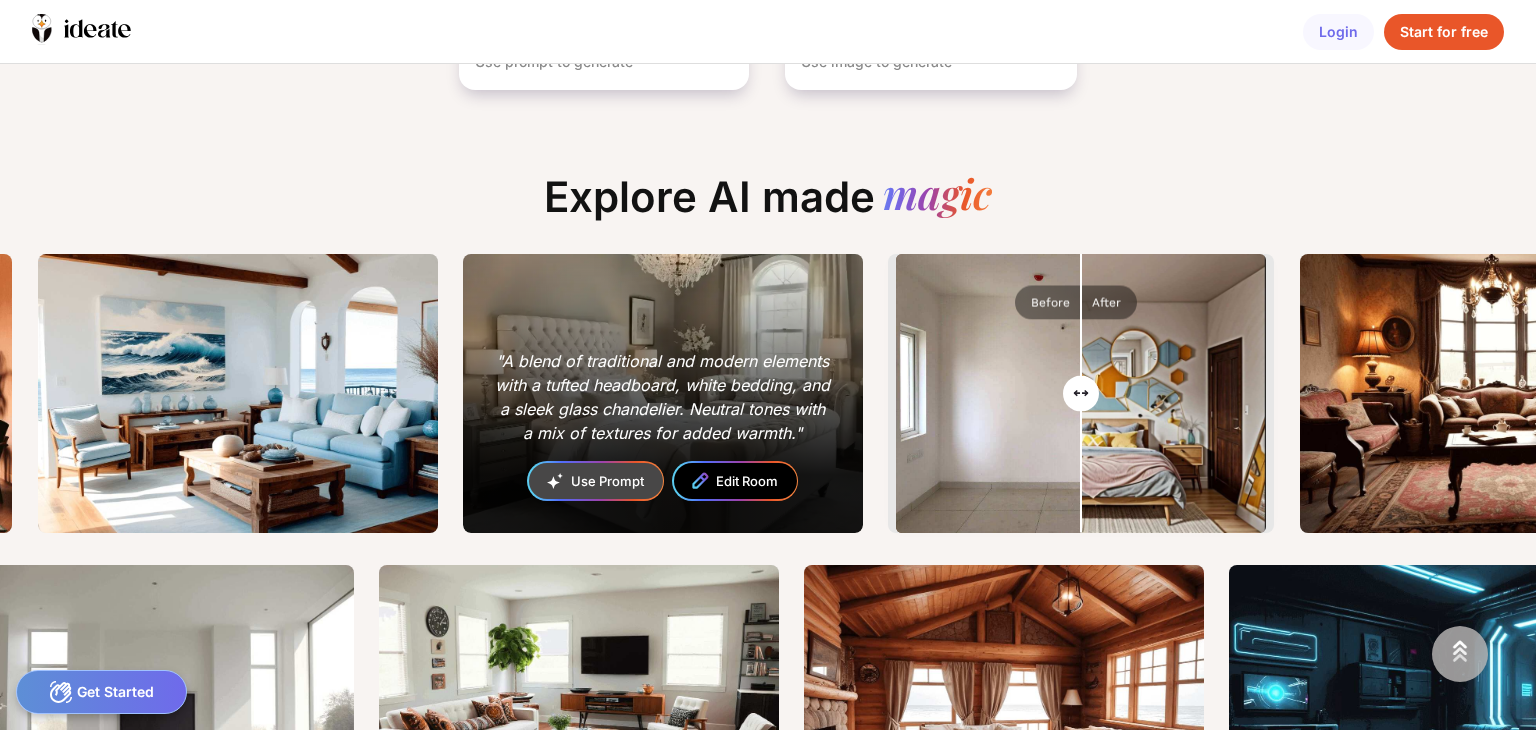 click on ""rustic urban jungle living room. warm palette walls. dark green cozy sofa. veiny plant. floral armchairs. rug. paintings on wall. floral lamps. flowers decorated on table"  Use Prompt Edit Room "ocean based living room, rustic design. light blue sofa. textured, wooden table. white warm walls. oceanic painting. waves painting. warm, bright sun"  Use Prompt Edit Room "A blend of traditional and modern elements with a tufted headboard, white bedding, and a sleek glass chandelier. Neutral tones with a mix of textures for added warmth."  Use Prompt Edit Room "Old English style living room, sofa. Vintage decor, lamp. [GEOGRAPHIC_DATA], warm. tea table, carpet."  Use Prompt Edit Room "dark themed modern living room, rustic design. light grey sofa. textured, white wooden table. white warm walls. oceanic painting. waves painting. gloomy, rainy"  Use Prompt Edit Room  Use Prompt Edit Room "Modern Living room, comfortable. Dark luxurious sofa, armchair, carpet. rustic, coffee table"  Use Prompt Edit Room" at bounding box center [1293, 393] 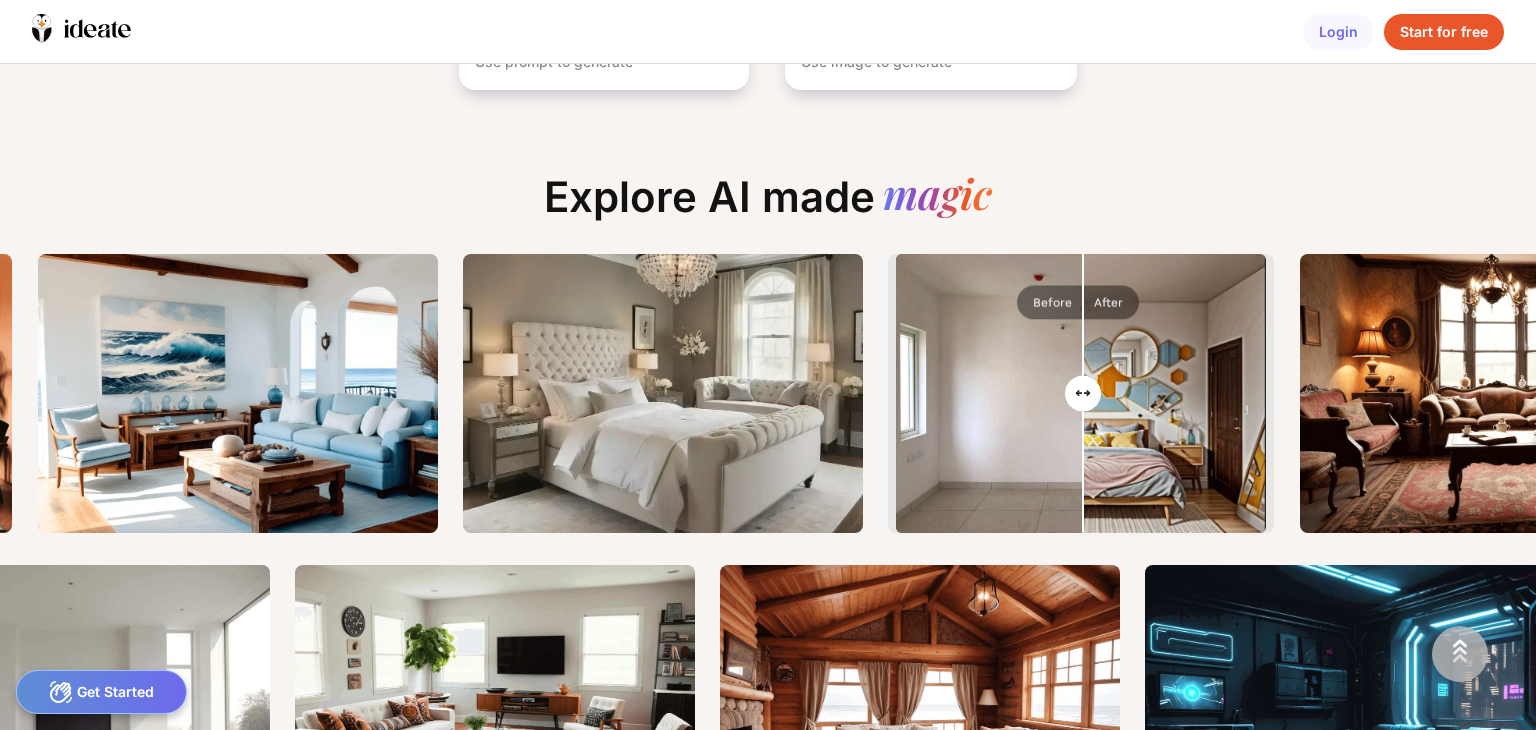 drag, startPoint x: 997, startPoint y: 394, endPoint x: 1237, endPoint y: 417, distance: 241.09956 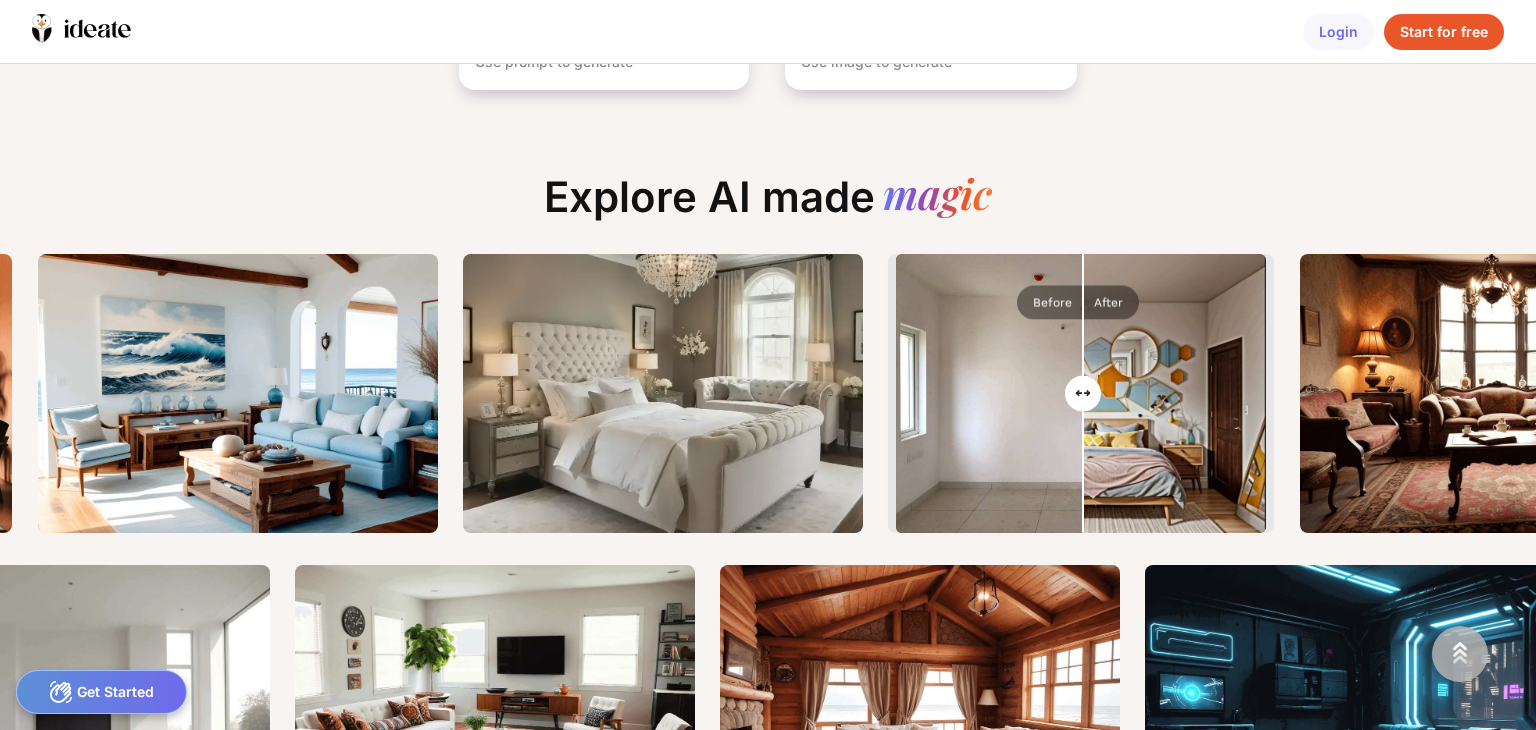 type on "**" 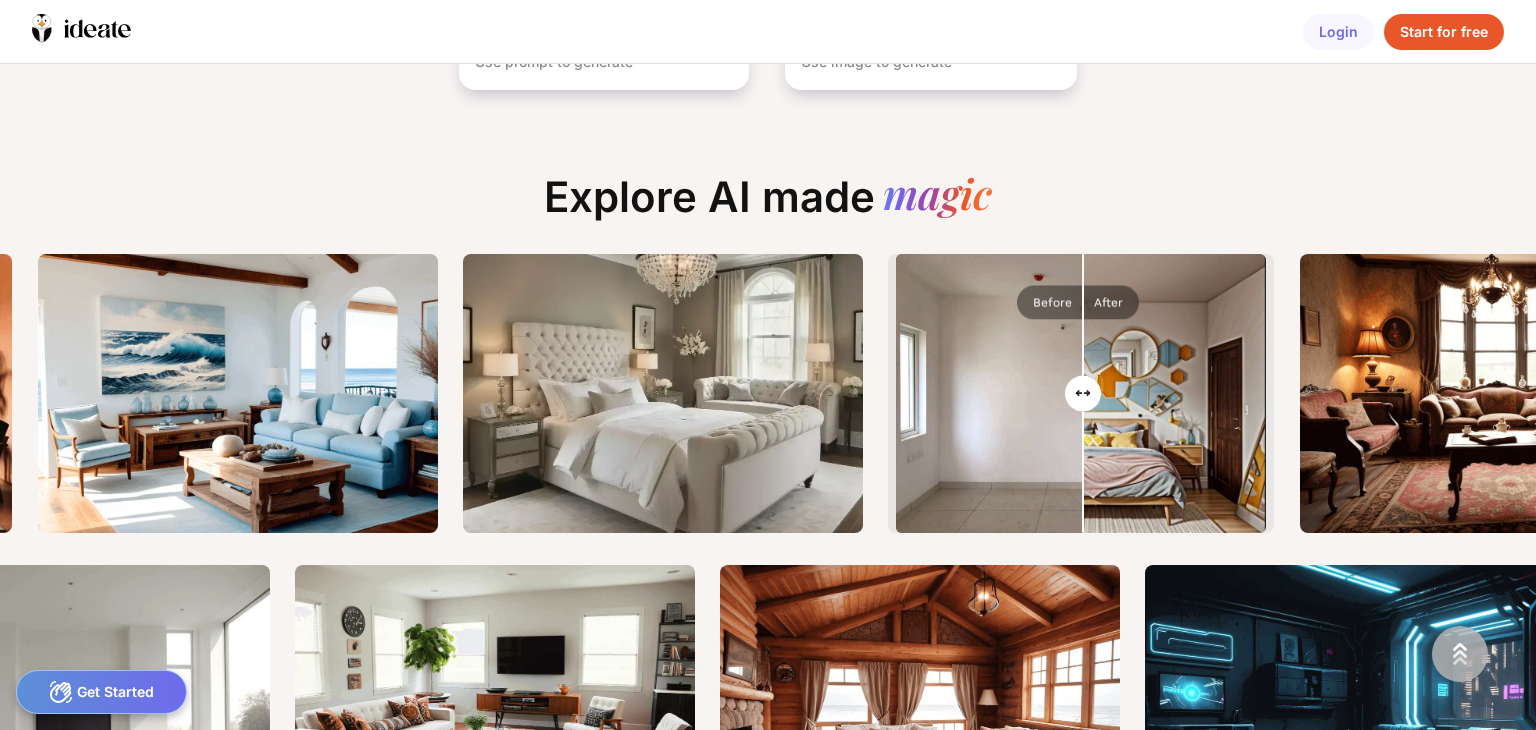 click at bounding box center [1081, 395] 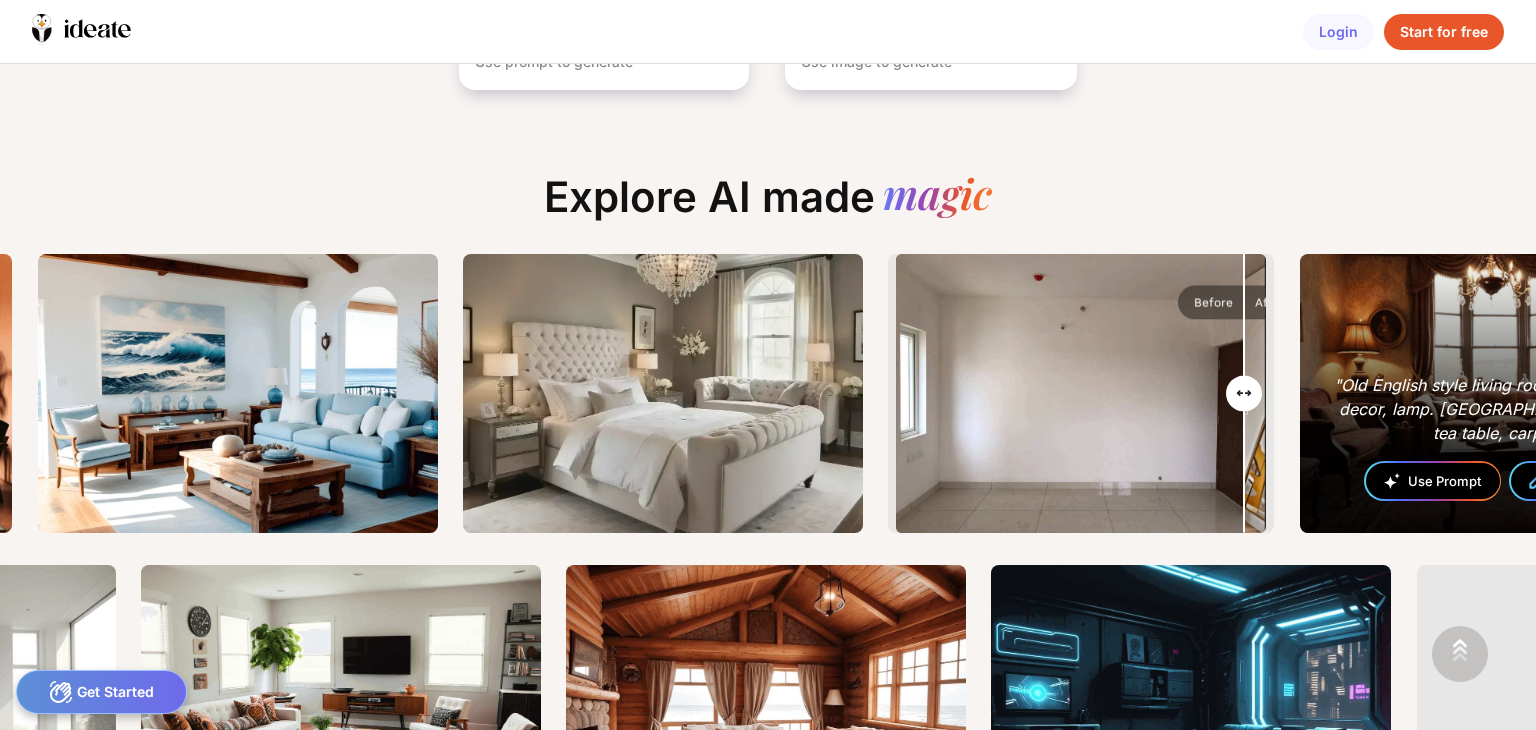 drag, startPoint x: 818, startPoint y: 424, endPoint x: 1412, endPoint y: 489, distance: 597.54584 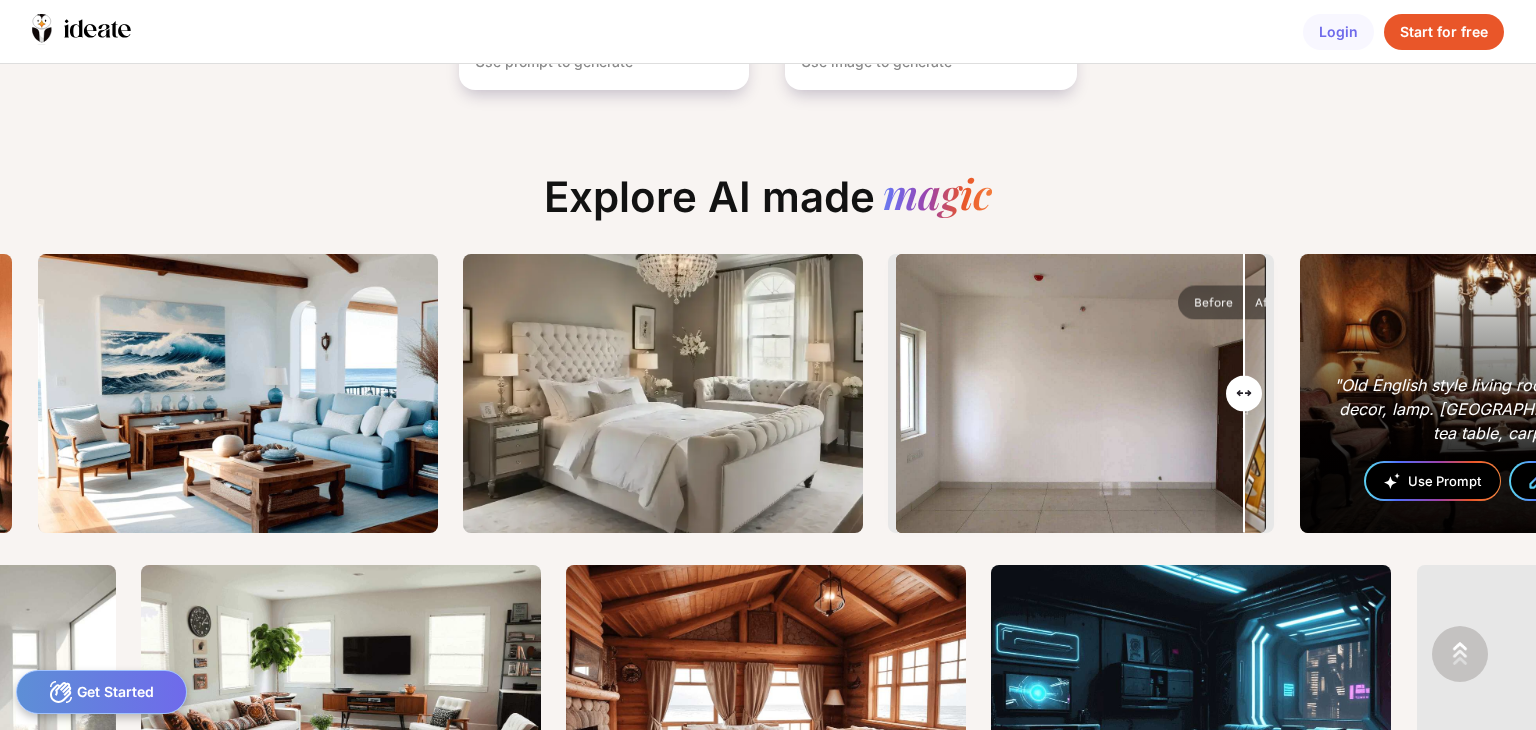 click on ""rustic urban jungle living room. warm palette walls. dark green cozy sofa. veiny plant. floral armchairs. rug. paintings on wall. floral lamps. flowers decorated on table"  Use Prompt Edit Room "ocean based living room, rustic design. light blue sofa. textured, wooden table. white warm walls. oceanic painting. waves painting. warm, bright sun"  Use Prompt Edit Room "A blend of traditional and modern elements with a tufted headboard, white bedding, and a sleek glass chandelier. Neutral tones with a mix of textures for added warmth."  Use Prompt Edit Room "Old English style living room, sofa. Vintage decor, lamp. [GEOGRAPHIC_DATA], warm. tea table, carpet."  Use Prompt Edit Room "dark themed modern living room, rustic design. light grey sofa. textured, white wooden table. white warm walls. oceanic painting. waves painting. gloomy, rainy"  Use Prompt Edit Room  Use Prompt Edit Room "Modern Living room, comfortable. Dark luxurious sofa, armchair, carpet. rustic, coffee table"  Use Prompt Edit Room" at bounding box center (1293, 393) 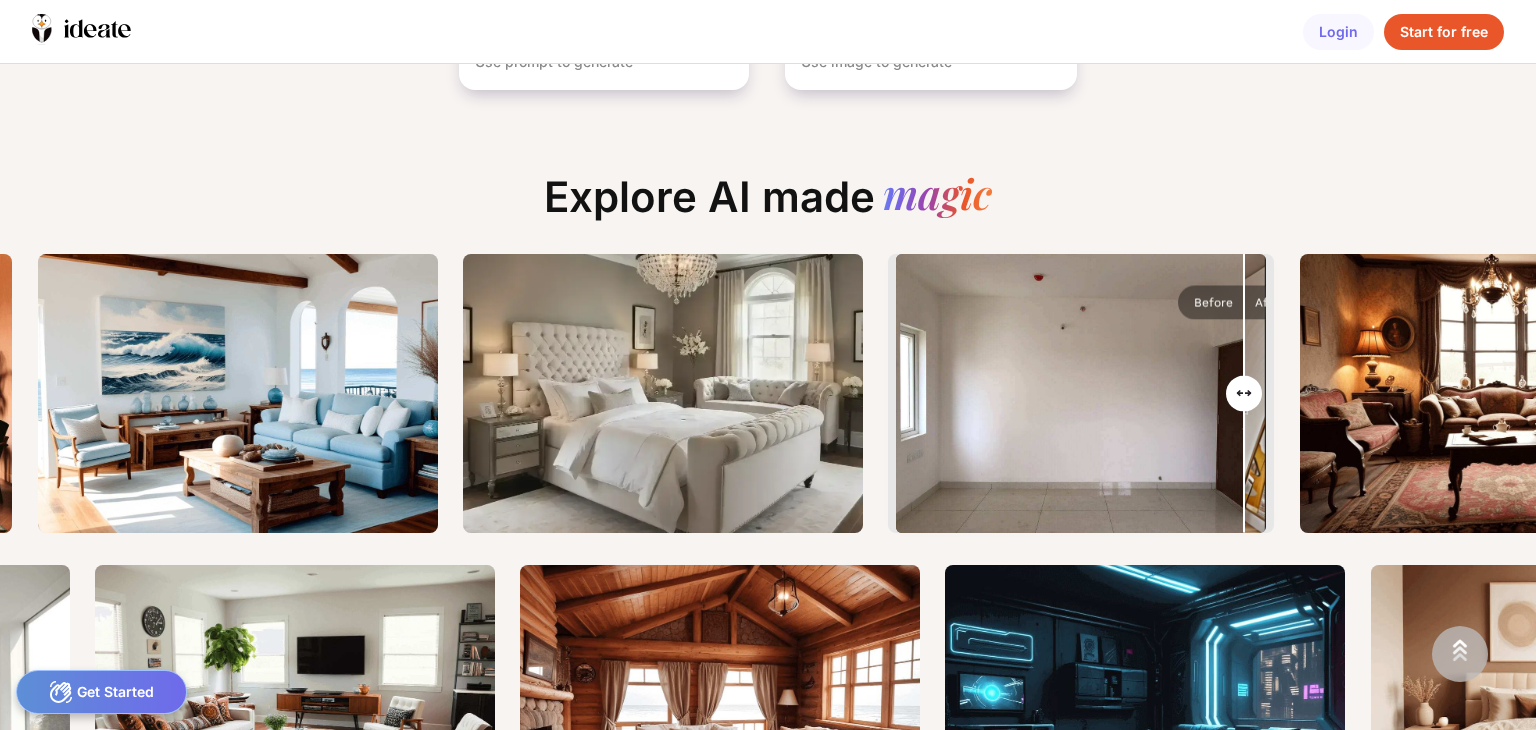 drag, startPoint x: 1412, startPoint y: 489, endPoint x: 1283, endPoint y: 481, distance: 129.24782 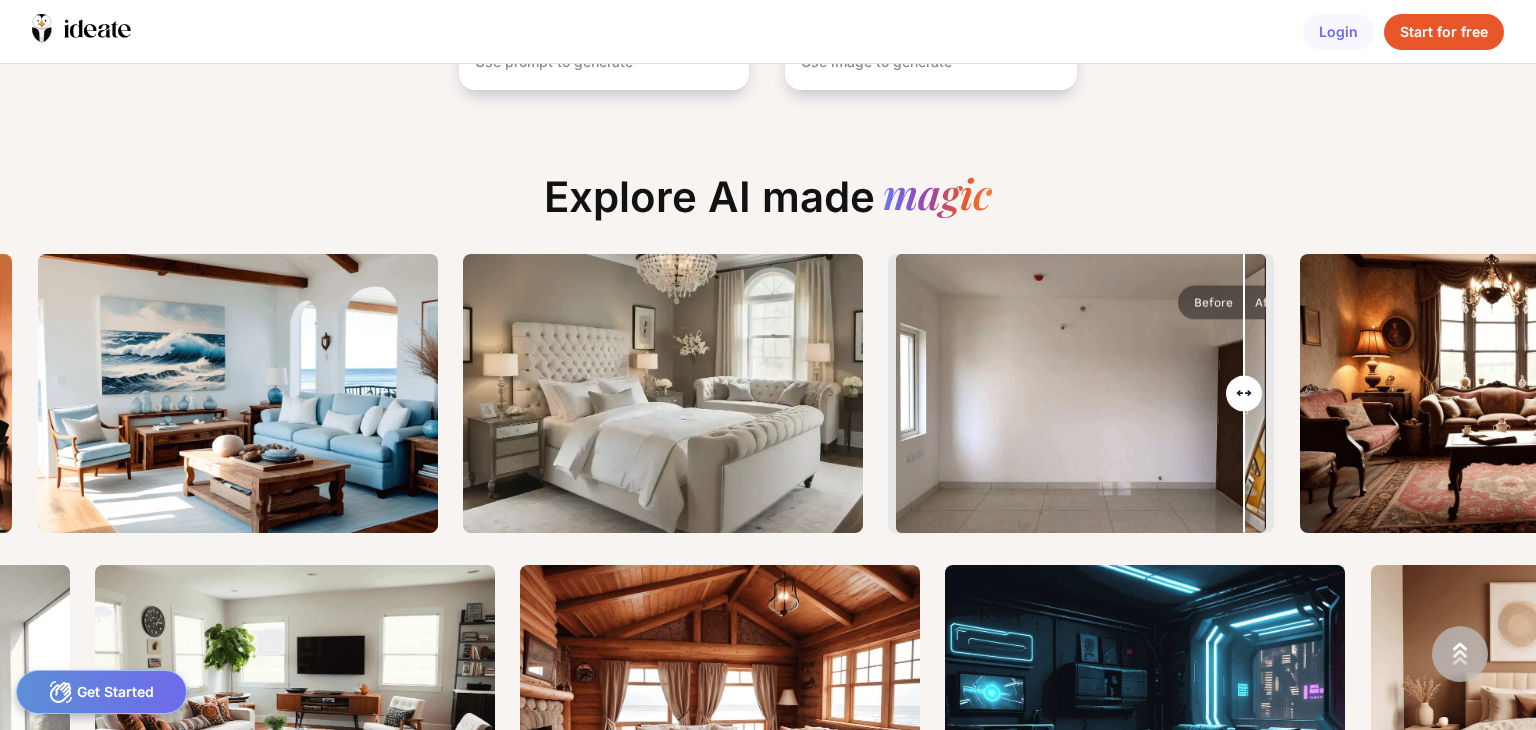 click on ""rustic urban jungle living room. warm palette walls. dark green cozy sofa. veiny plant. floral armchairs. rug. paintings on wall. floral lamps. flowers decorated on table"  Use Prompt Edit Room "ocean based living room, rustic design. light blue sofa. textured, wooden table. white warm walls. oceanic painting. waves painting. warm, bright sun"  Use Prompt Edit Room "A blend of traditional and modern elements with a tufted headboard, white bedding, and a sleek glass chandelier. Neutral tones with a mix of textures for added warmth."  Use Prompt Edit Room "Old English style living room, sofa. Vintage decor, lamp. [GEOGRAPHIC_DATA], warm. tea table, carpet."  Use Prompt Edit Room "dark themed modern living room, rustic design. light grey sofa. textured, white wooden table. white warm walls. oceanic painting. waves painting. gloomy, rainy"  Use Prompt Edit Room  Use Prompt Edit Room "Modern Living room, comfortable. Dark luxurious sofa, armchair, carpet. rustic, coffee table"  Use Prompt Edit Room" at bounding box center [1293, 393] 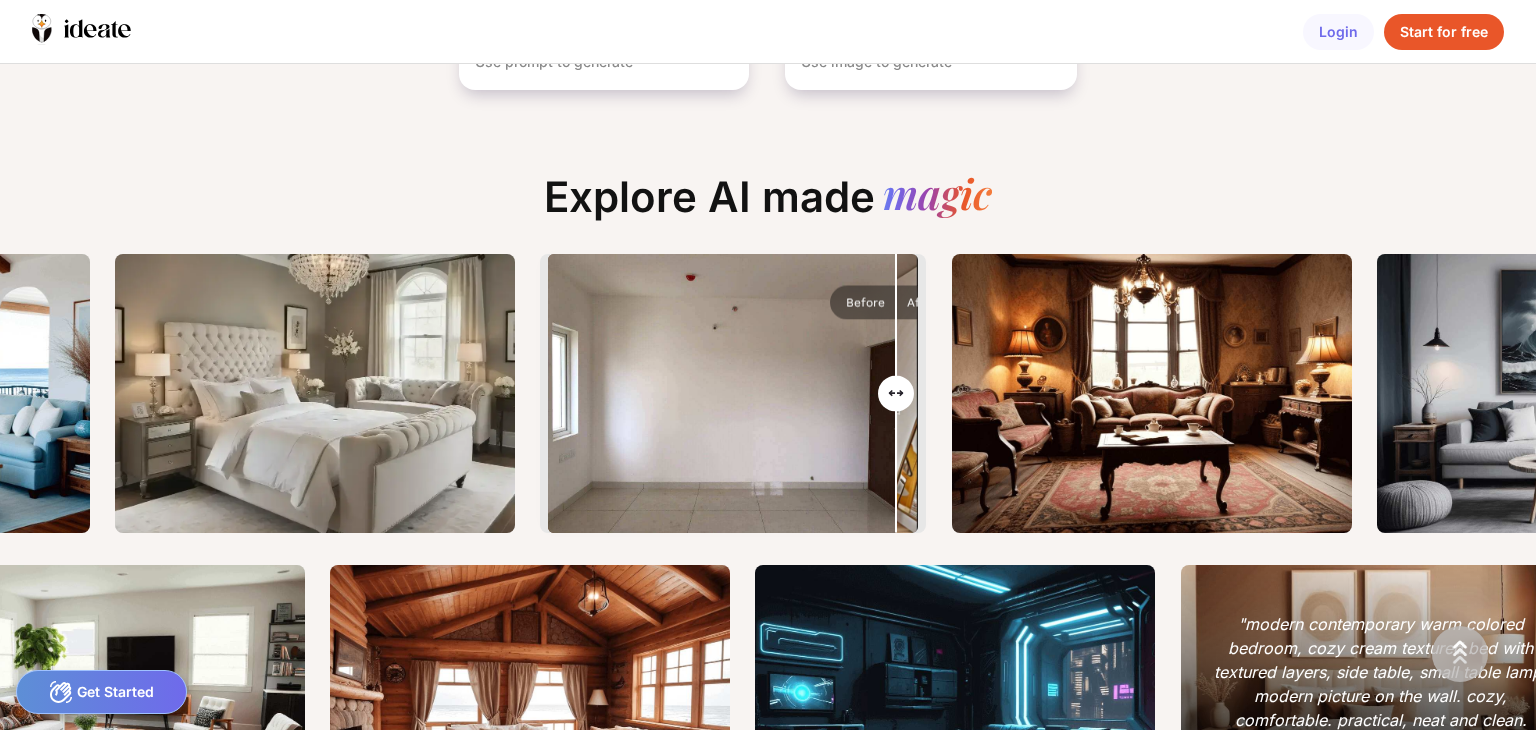 scroll, scrollTop: 0, scrollLeft: 902, axis: horizontal 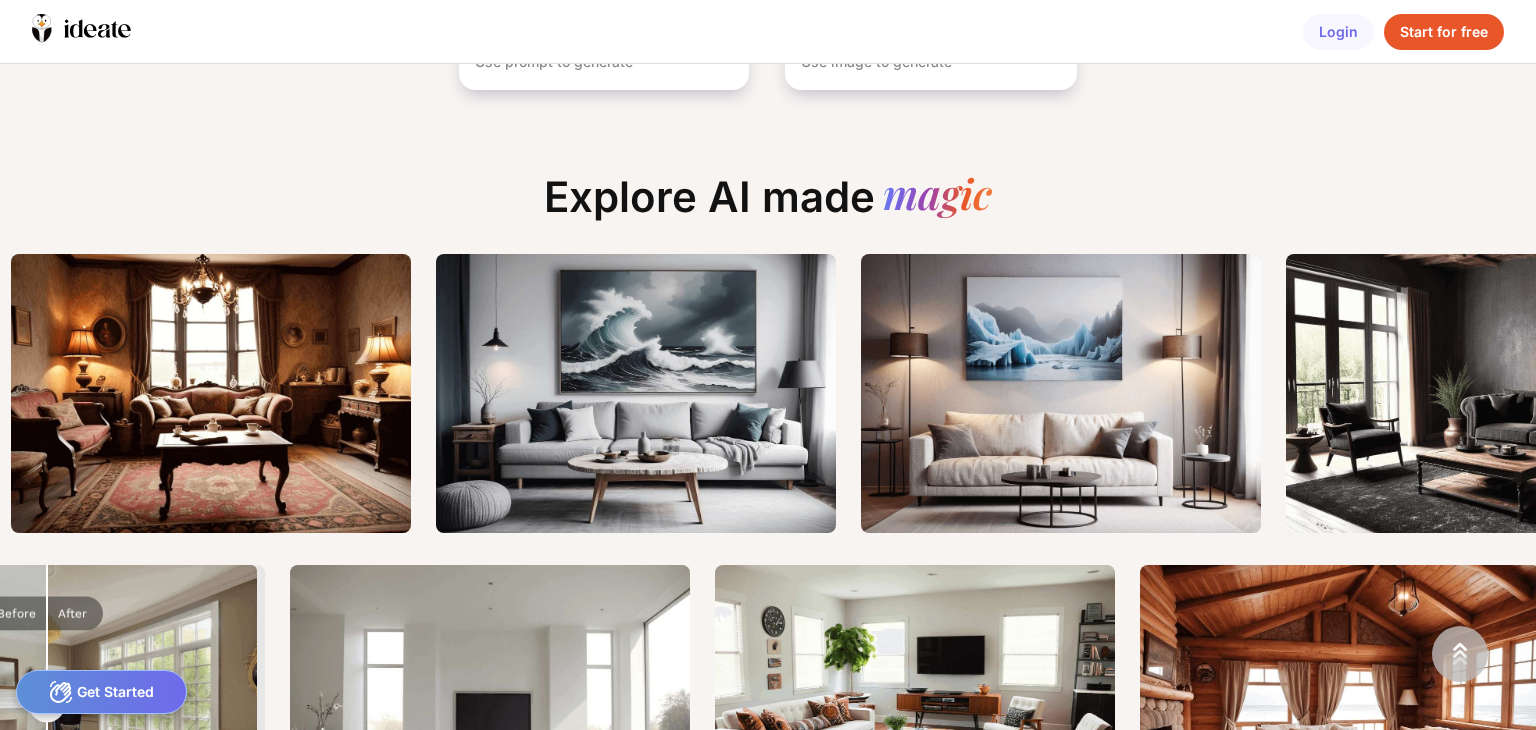 click on "Turn your ideas into Designs  instantly Start with text Use prompt to generate Start with an image Use image to generate" at bounding box center [768, -131] 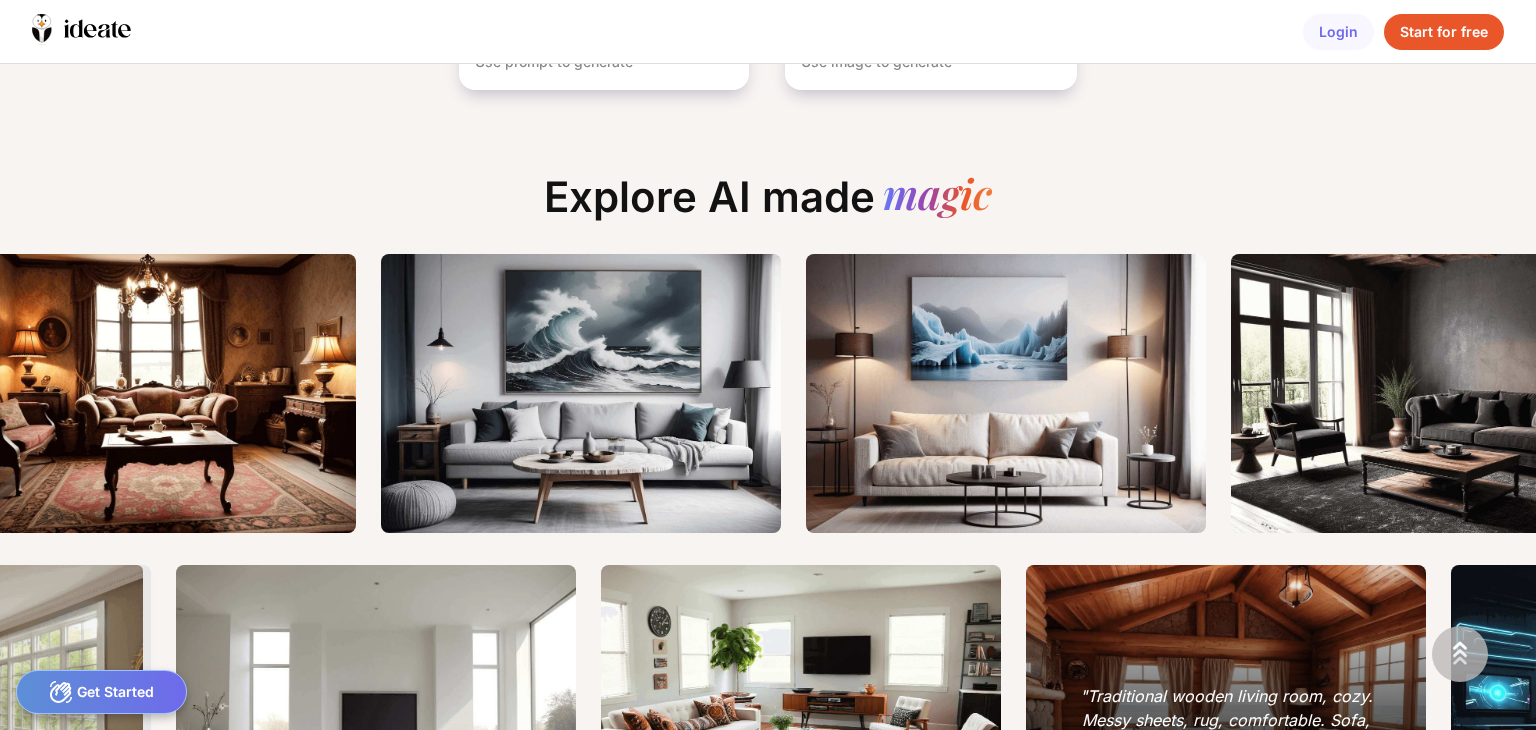 scroll, scrollTop: 0, scrollLeft: 1214, axis: horizontal 